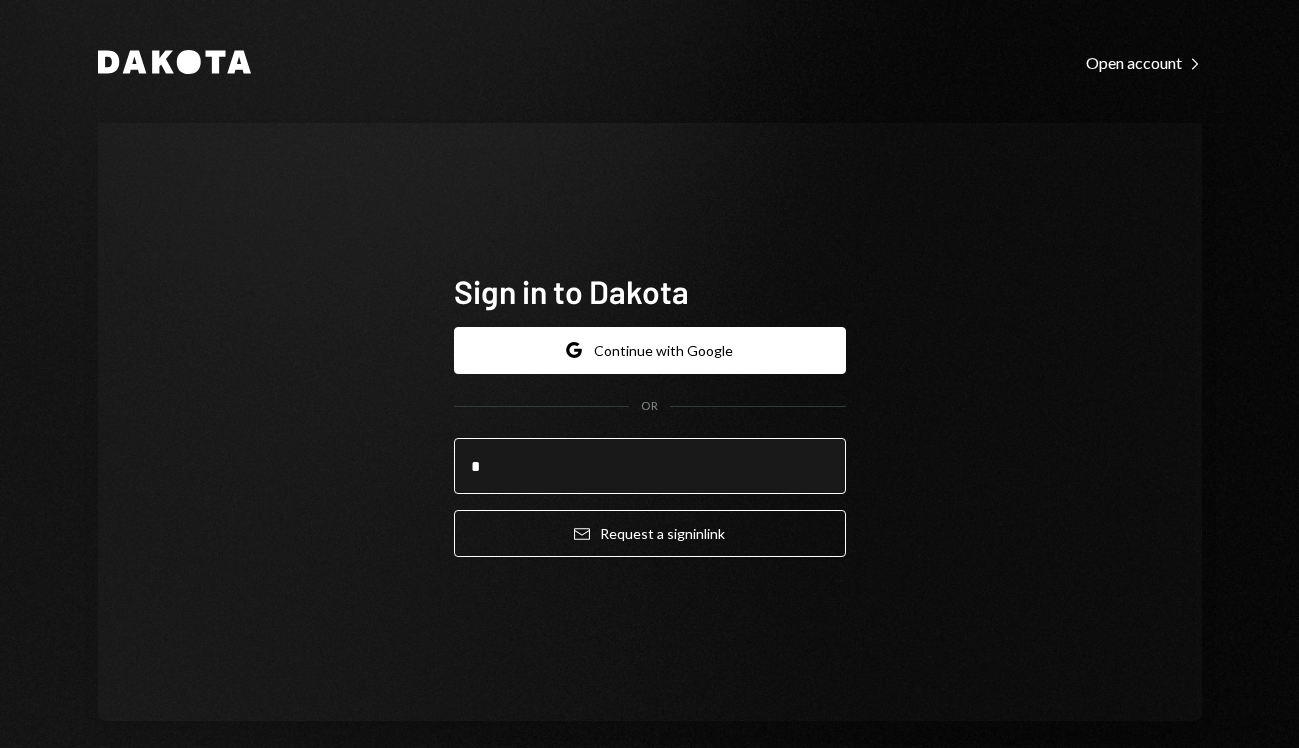 scroll, scrollTop: 0, scrollLeft: 0, axis: both 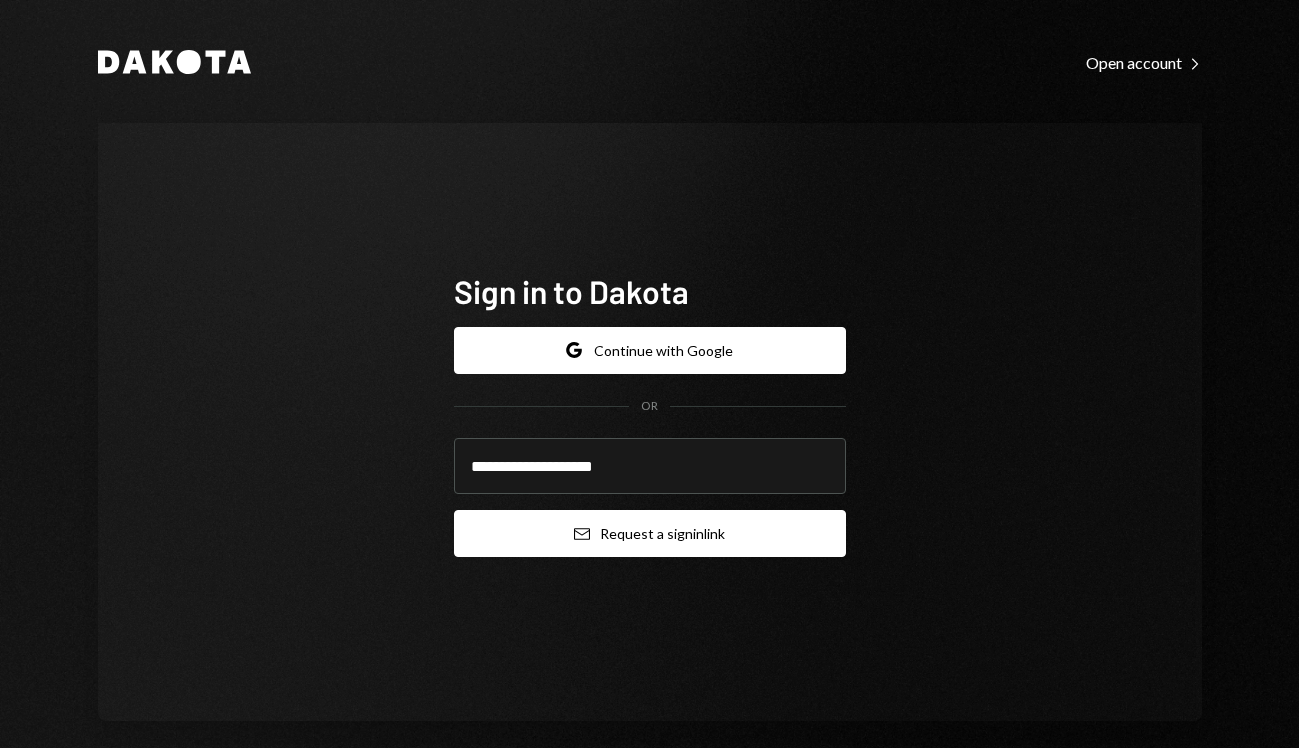 click on "Email Request a sign  in  link" at bounding box center [650, 533] 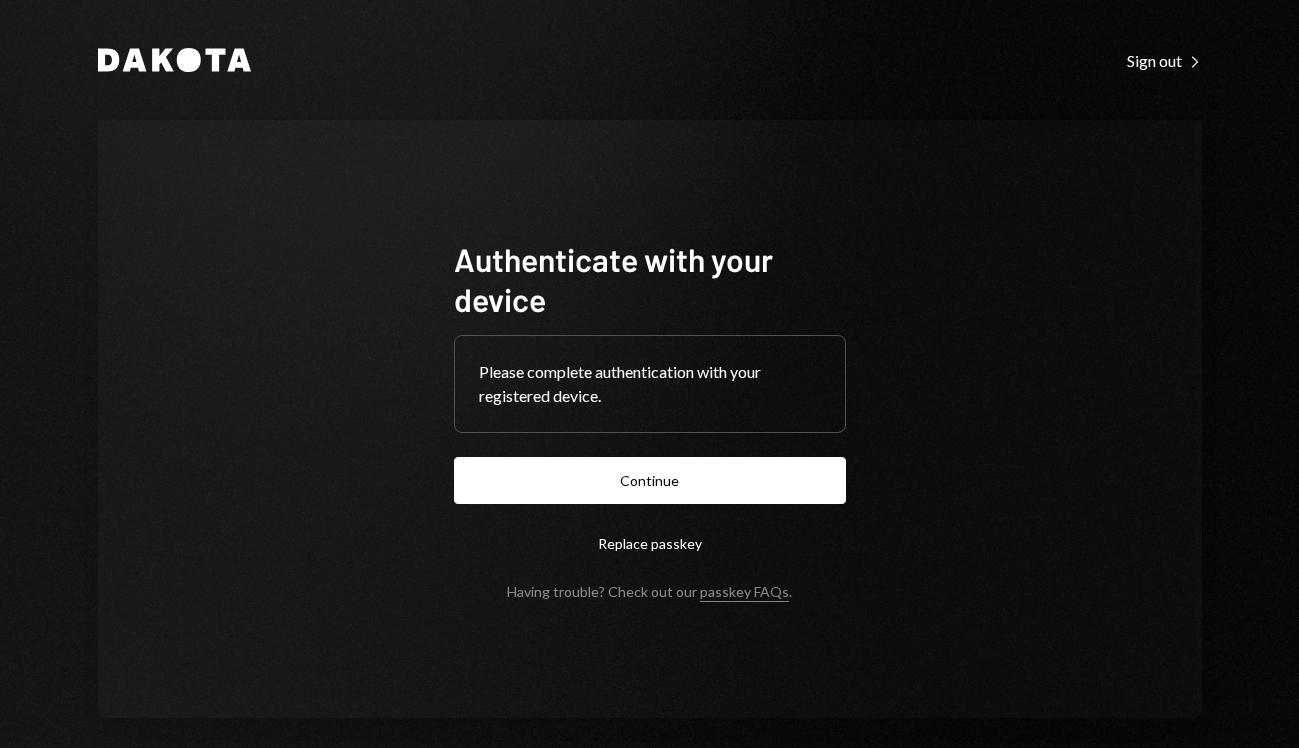 scroll, scrollTop: 0, scrollLeft: 0, axis: both 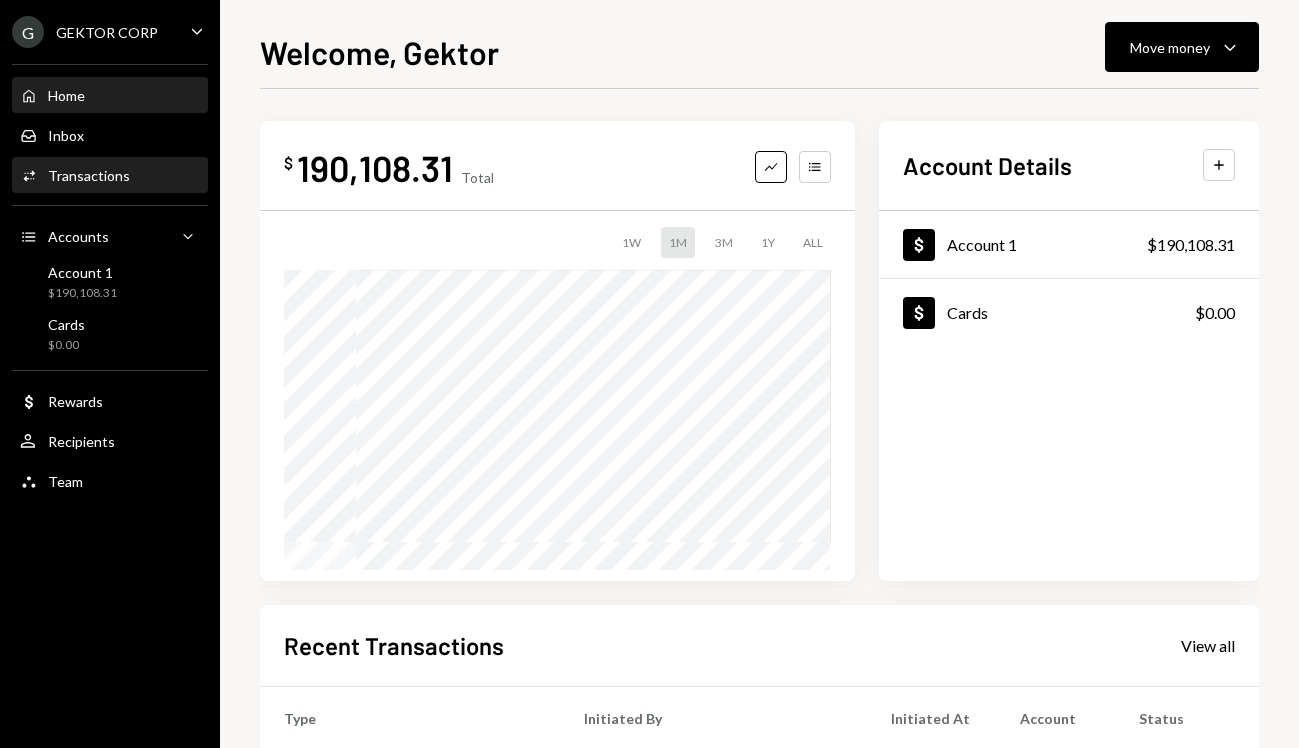 click on "Activities Transactions" at bounding box center [110, 176] 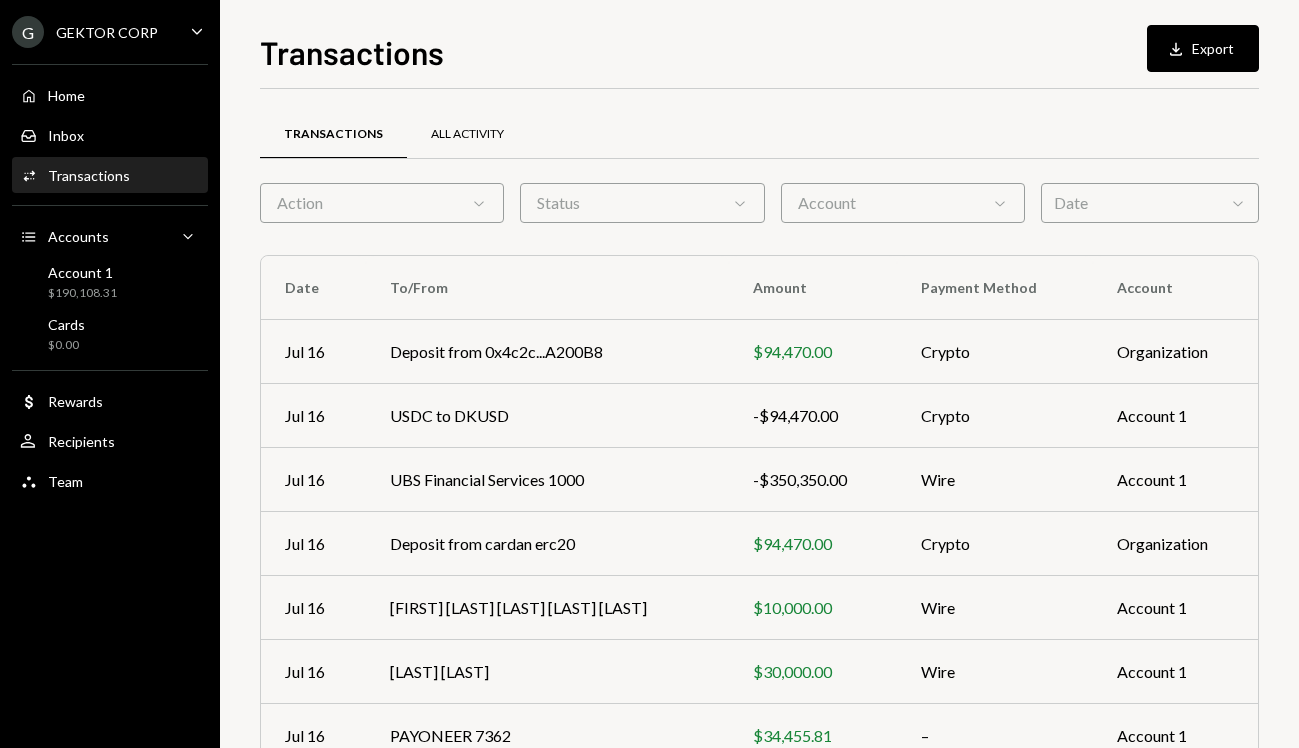 click on "All Activity" at bounding box center [467, 135] 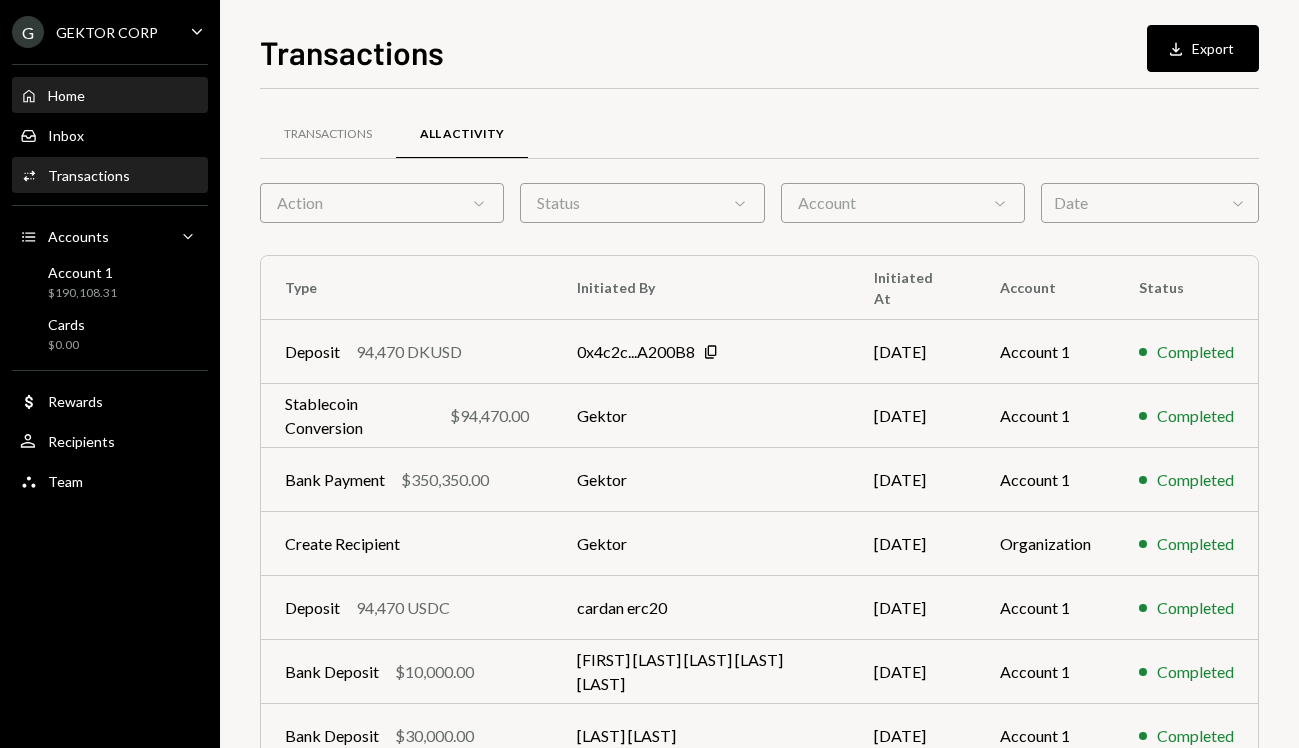click on "Home Home" at bounding box center (110, 96) 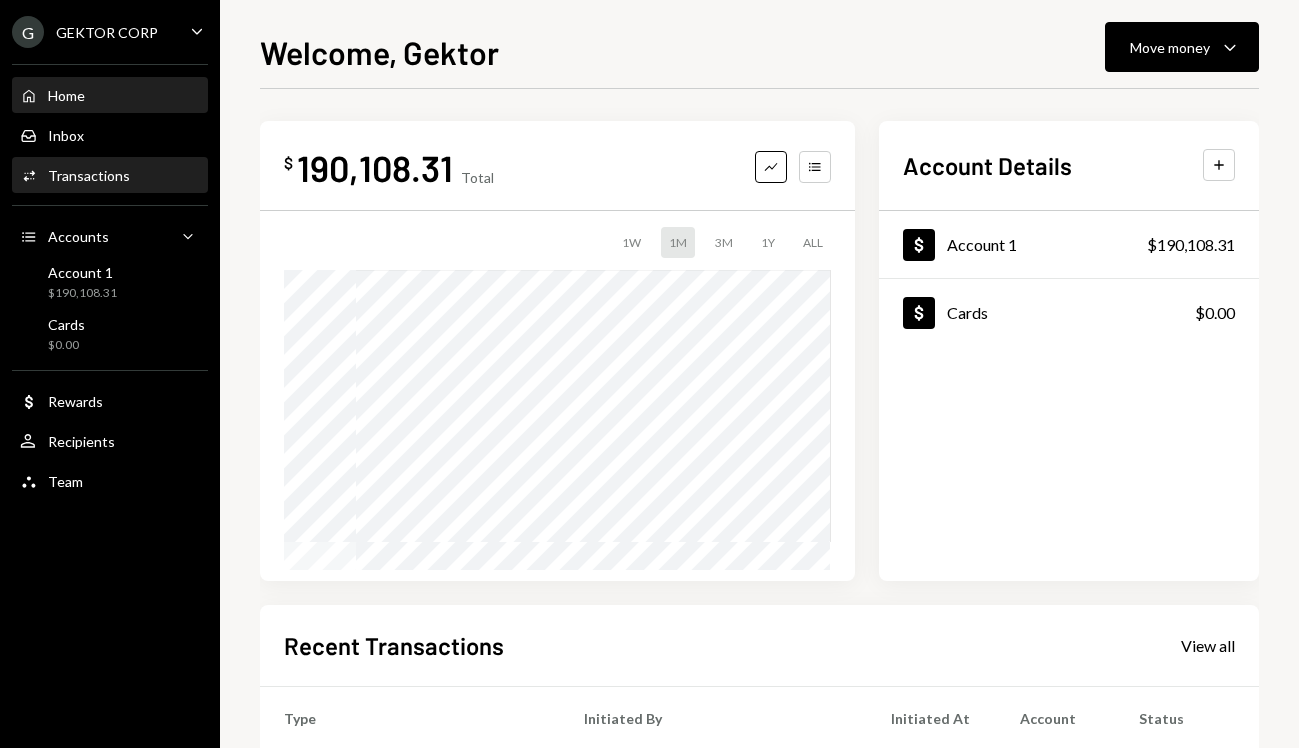 click on "Activities Transactions" at bounding box center (110, 176) 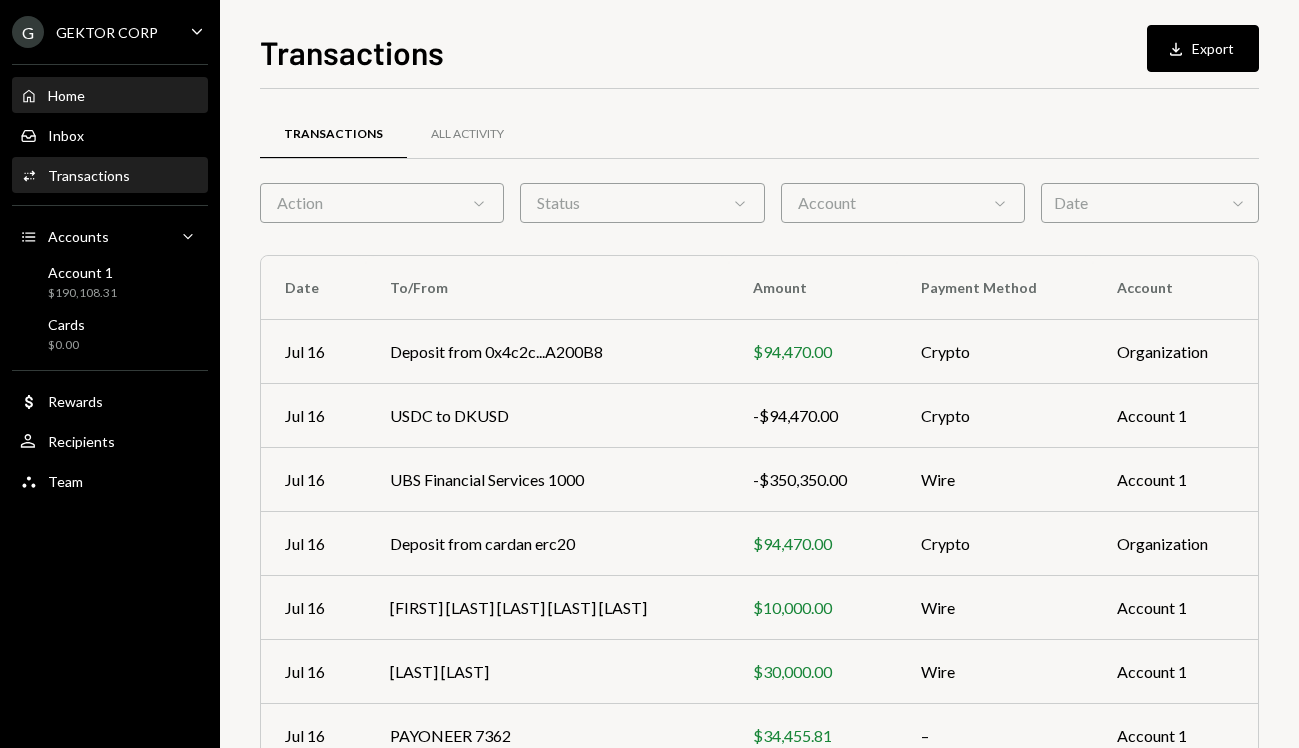 click on "Home" at bounding box center (66, 95) 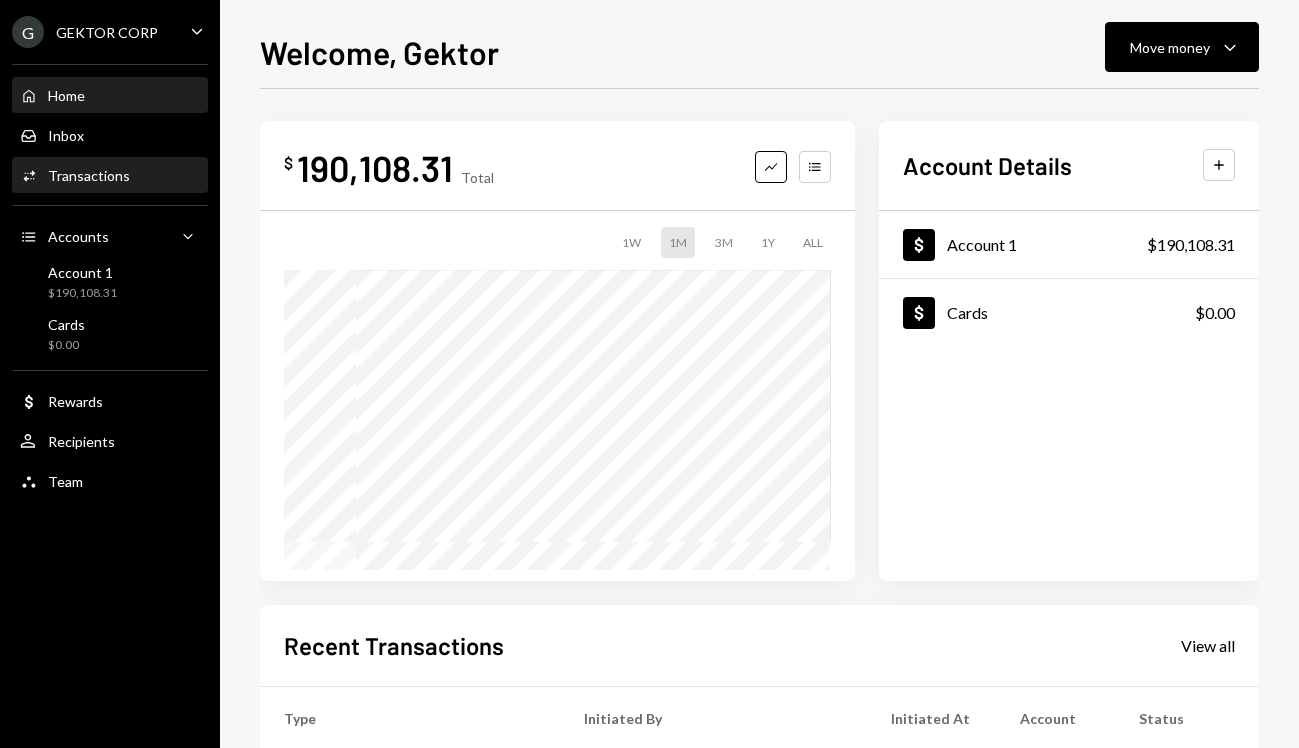 click on "Activities Transactions" at bounding box center (110, 176) 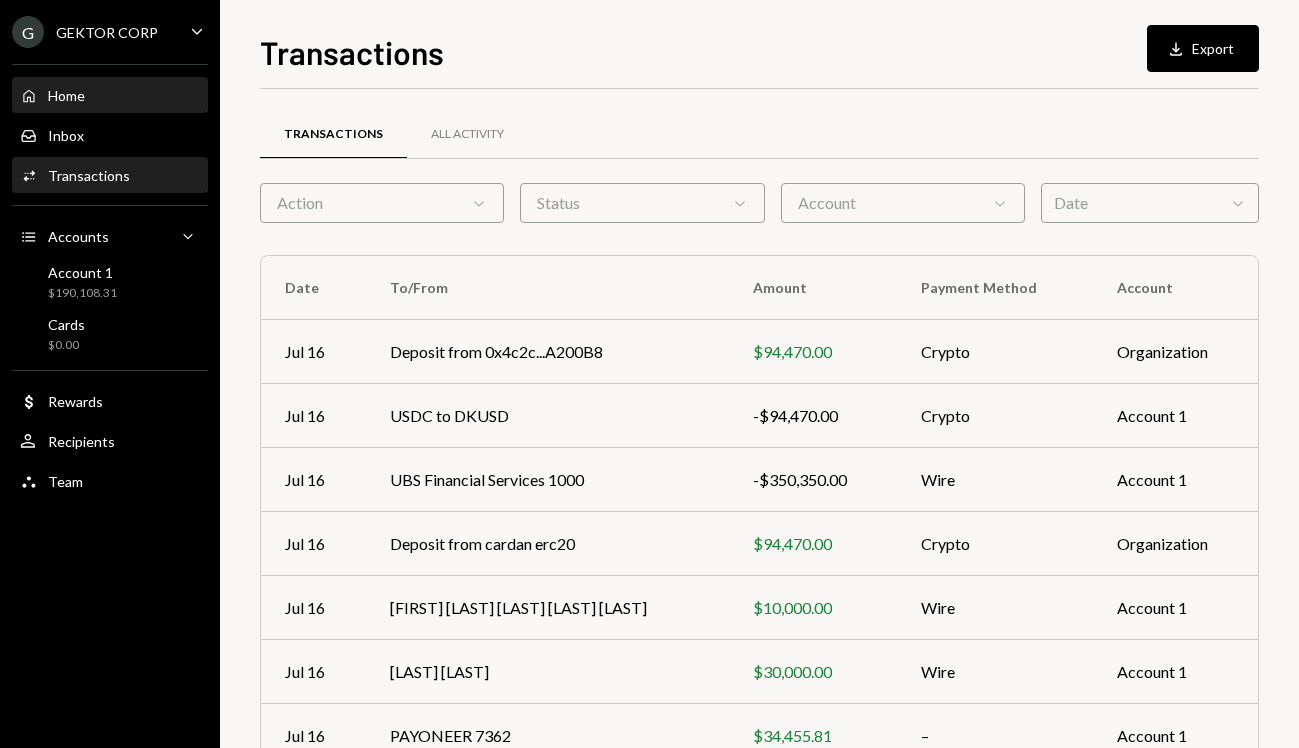 click on "Home Home" at bounding box center [110, 96] 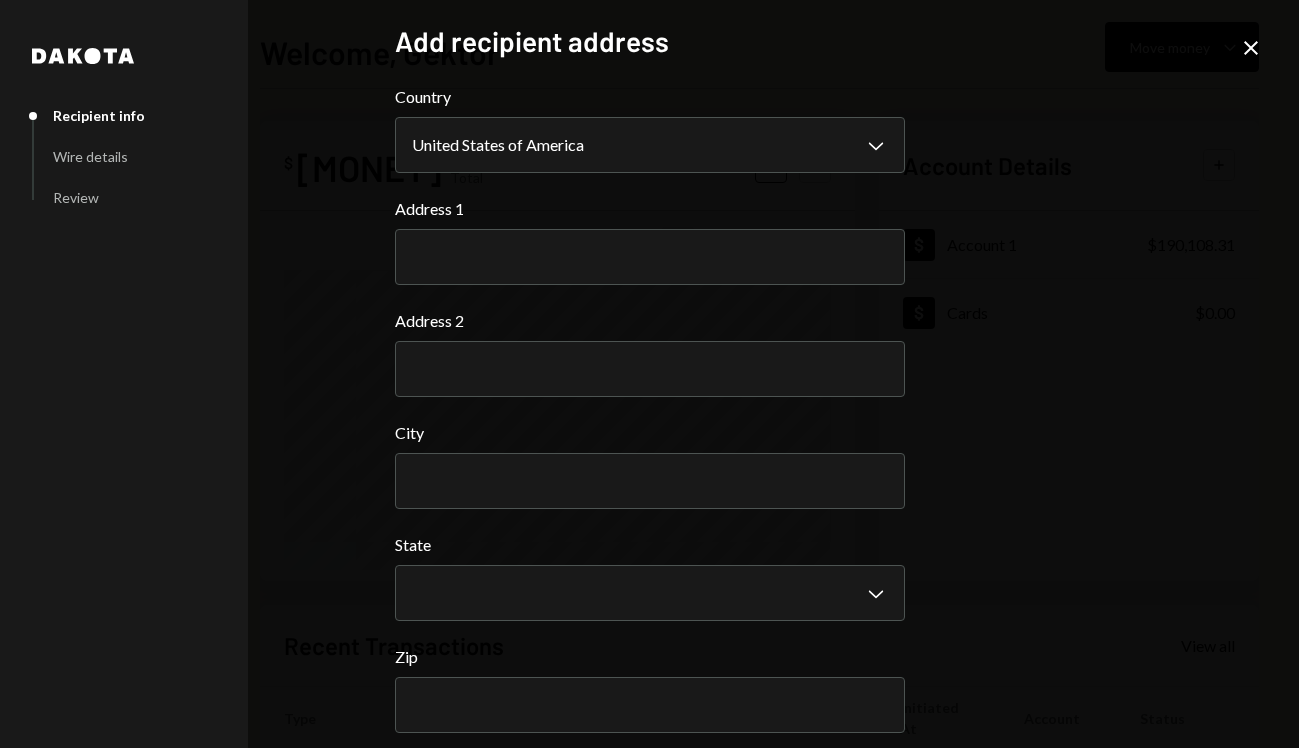 scroll, scrollTop: 0, scrollLeft: 0, axis: both 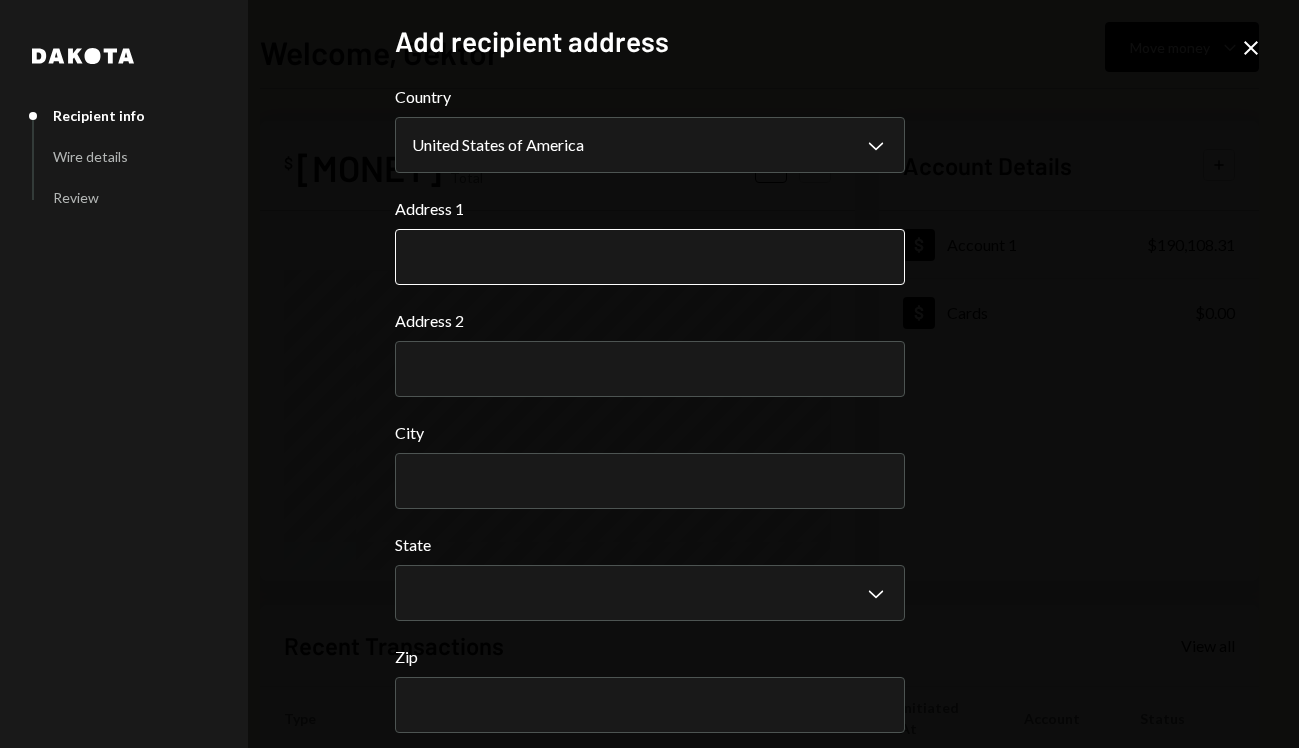 click on "Address 1" at bounding box center [650, 257] 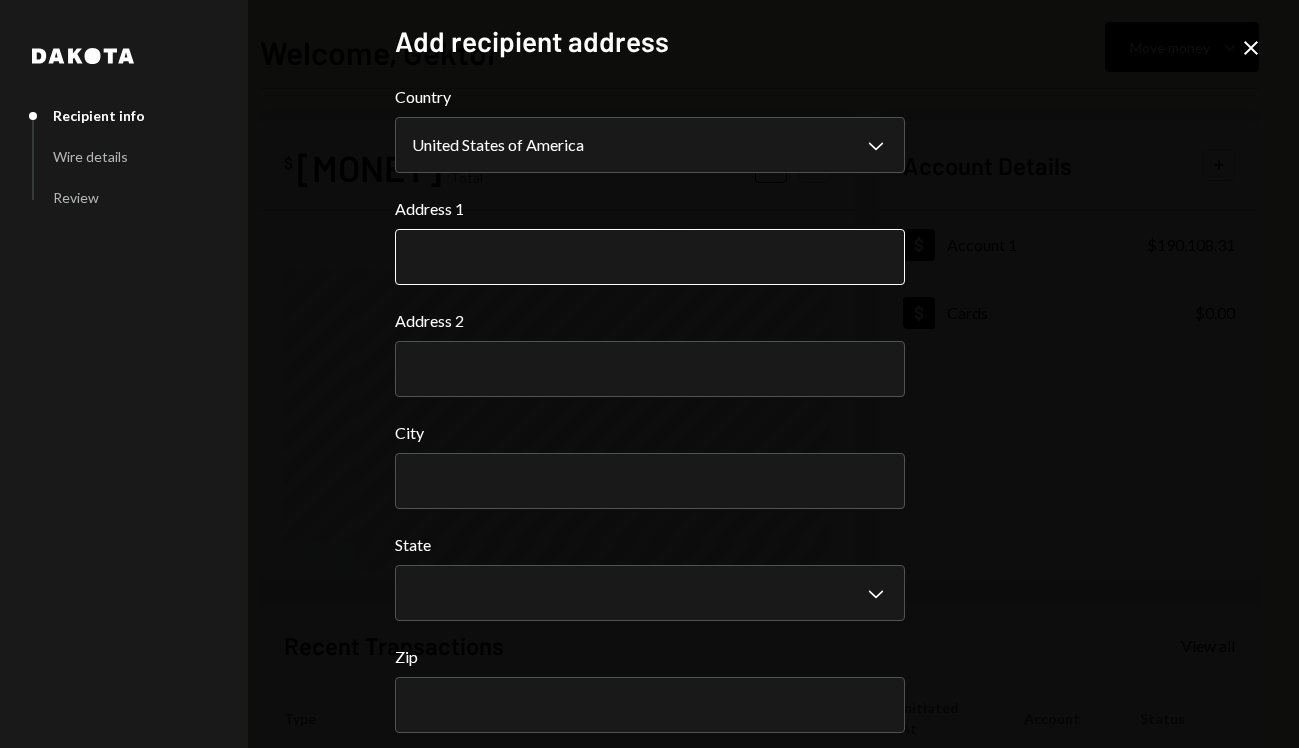 paste on "**********" 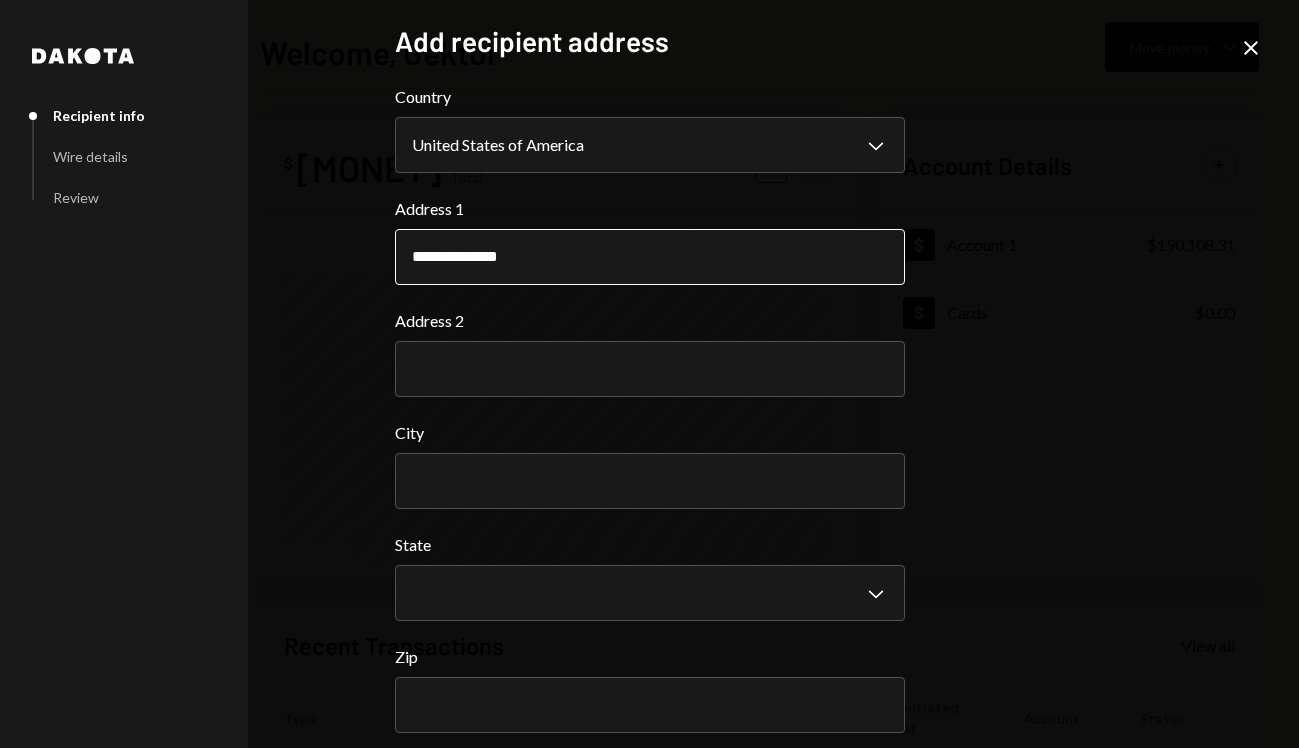 type on "**********" 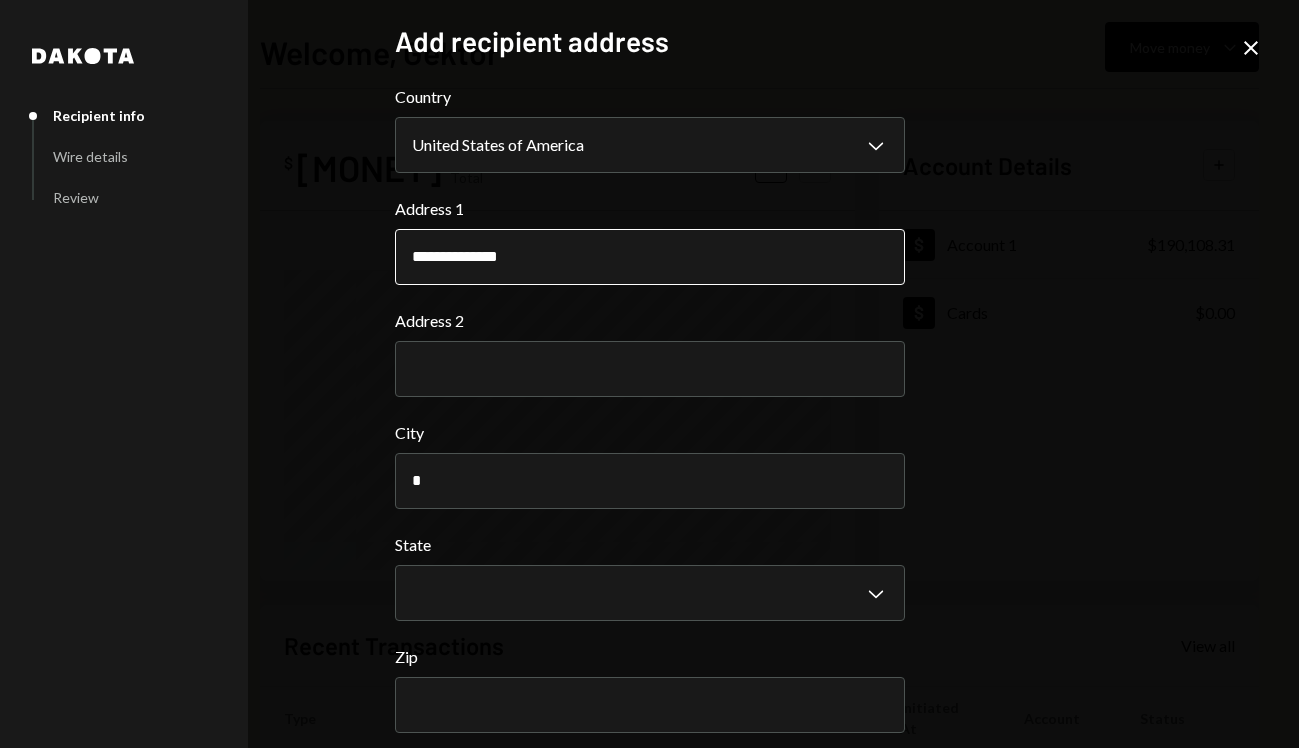 type on "********" 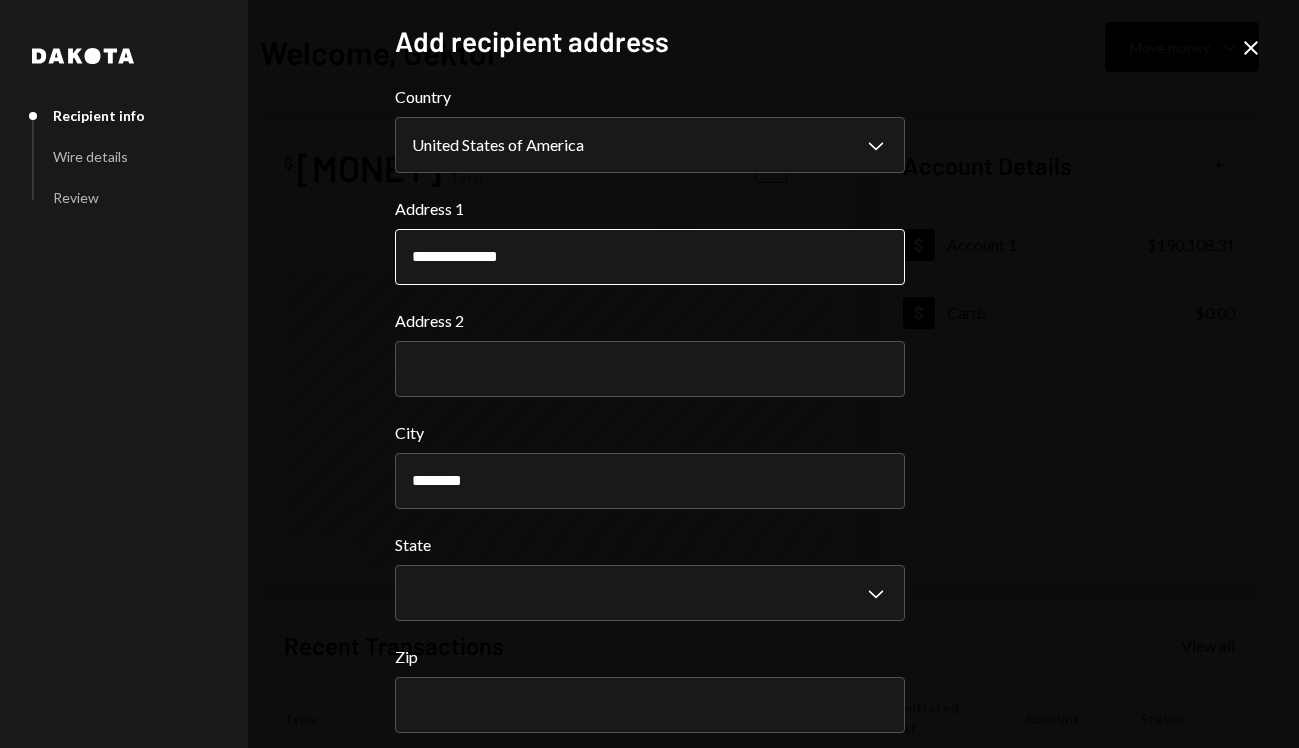type 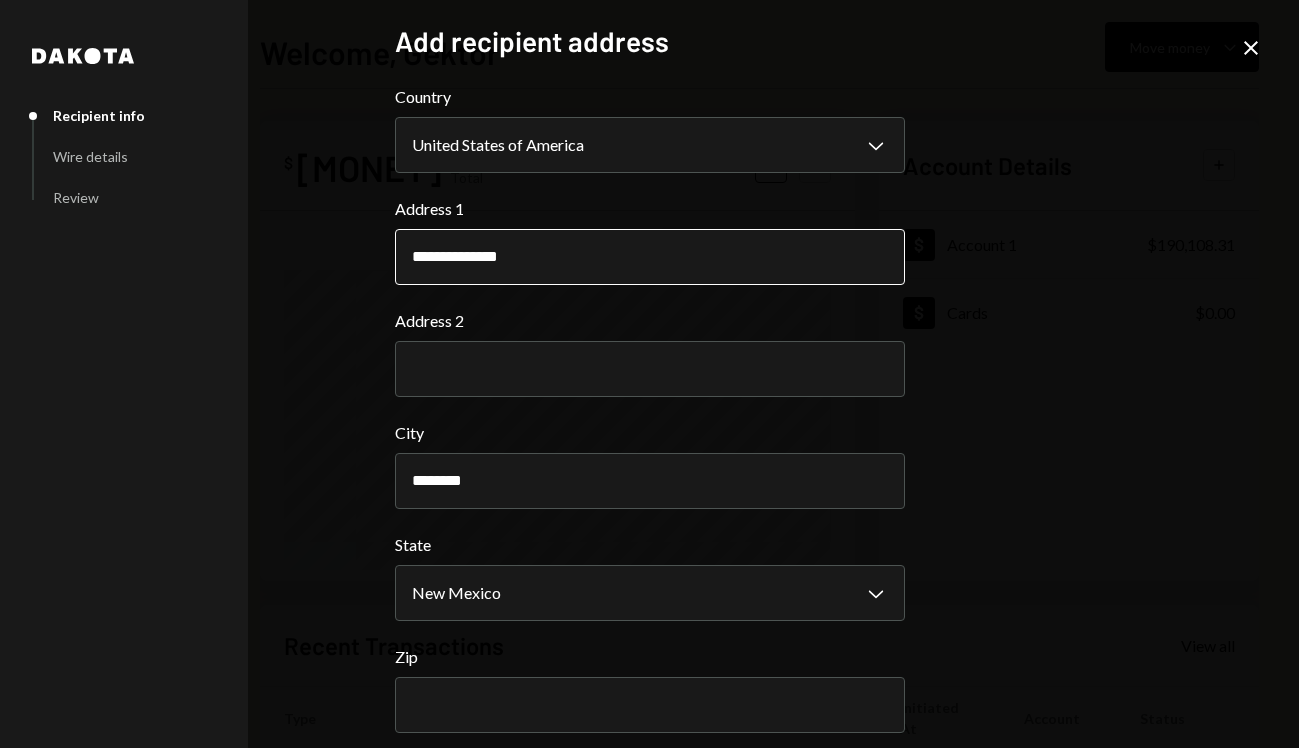 select on "**" 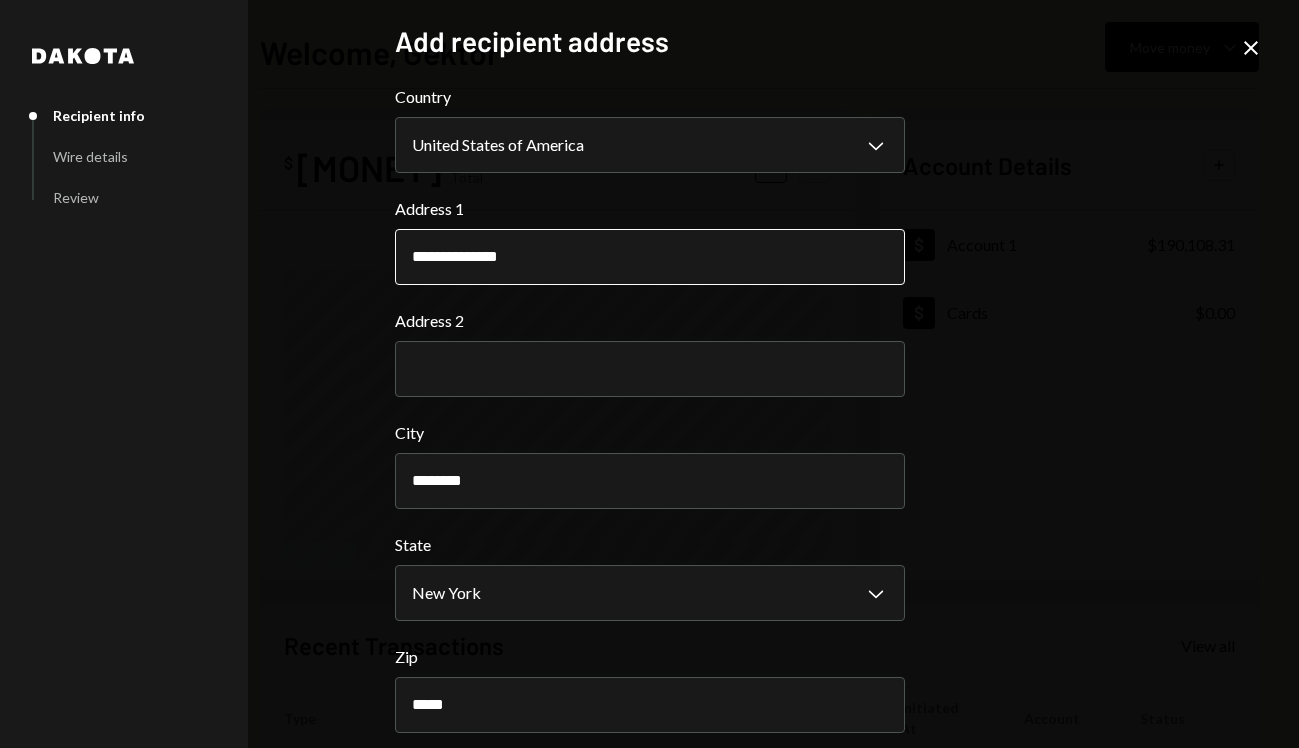 scroll, scrollTop: 87, scrollLeft: 0, axis: vertical 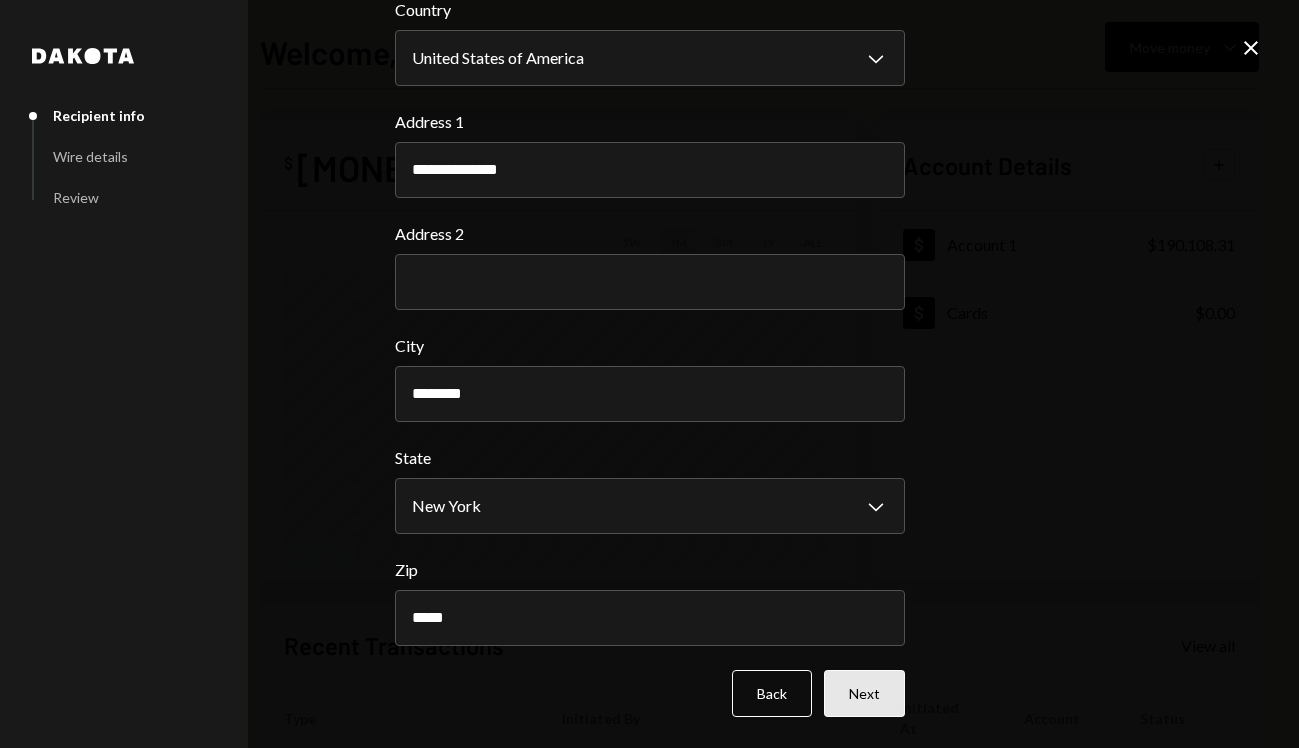 type on "*****" 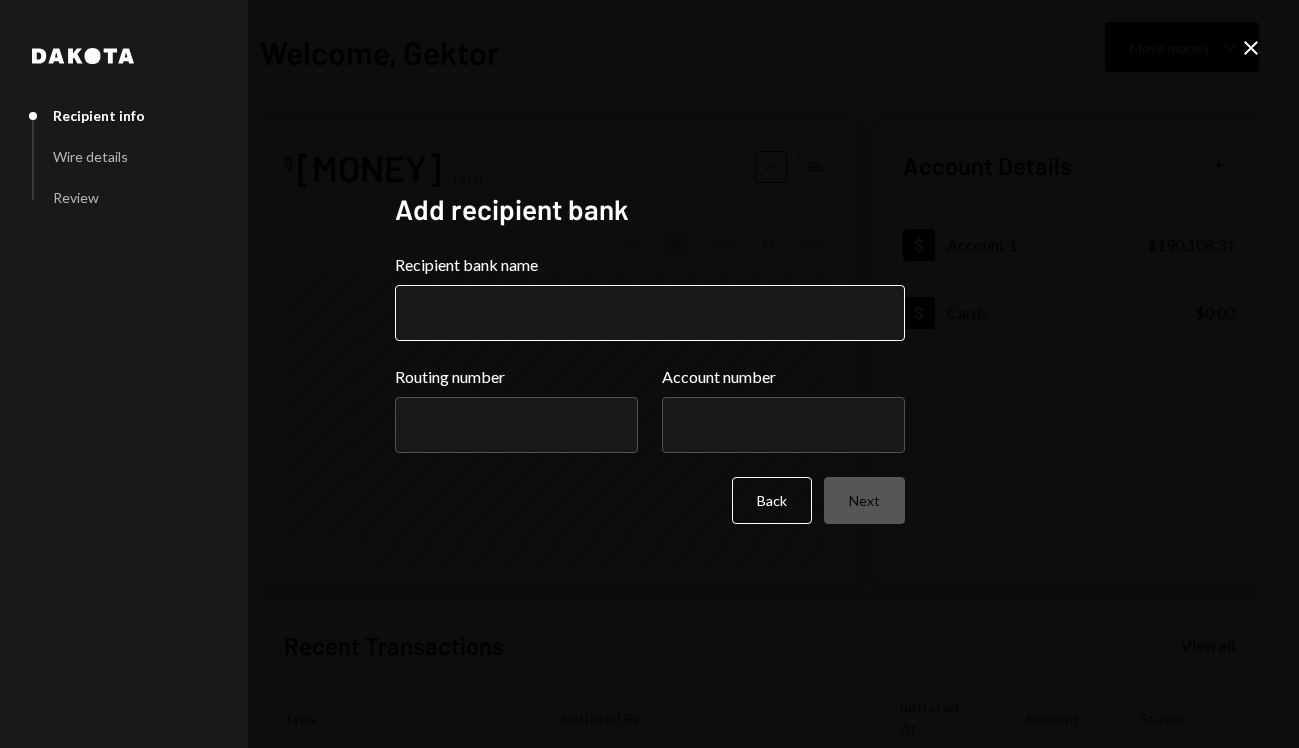 click on "Recipient bank name" at bounding box center (650, 313) 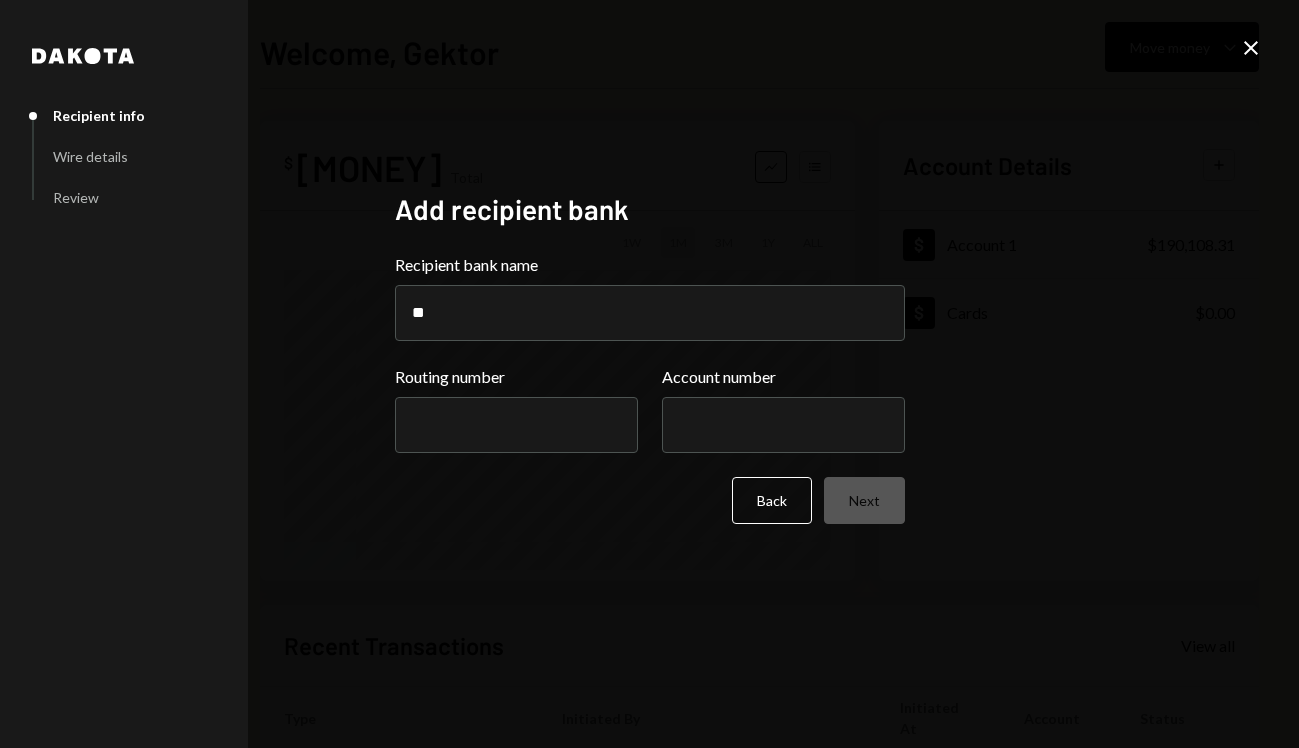 type on "**********" 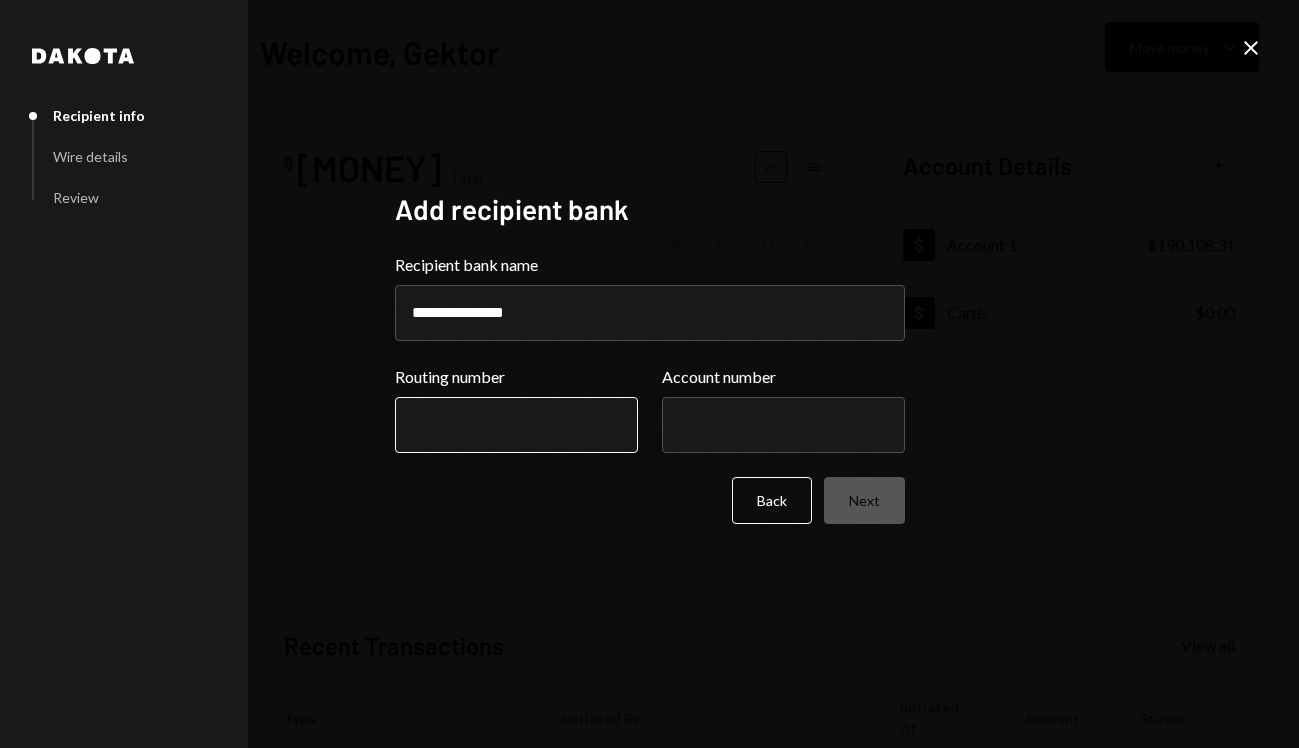 click on "Routing number" at bounding box center (516, 425) 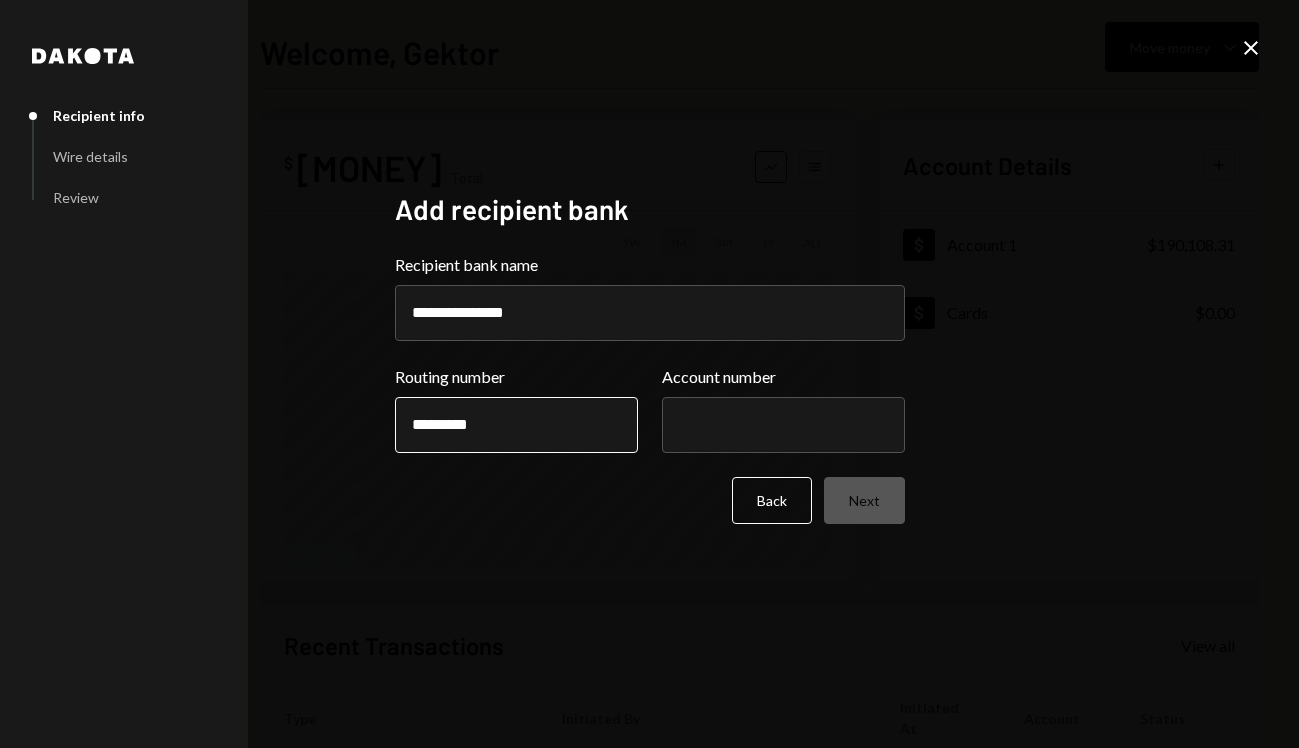 type on "*********" 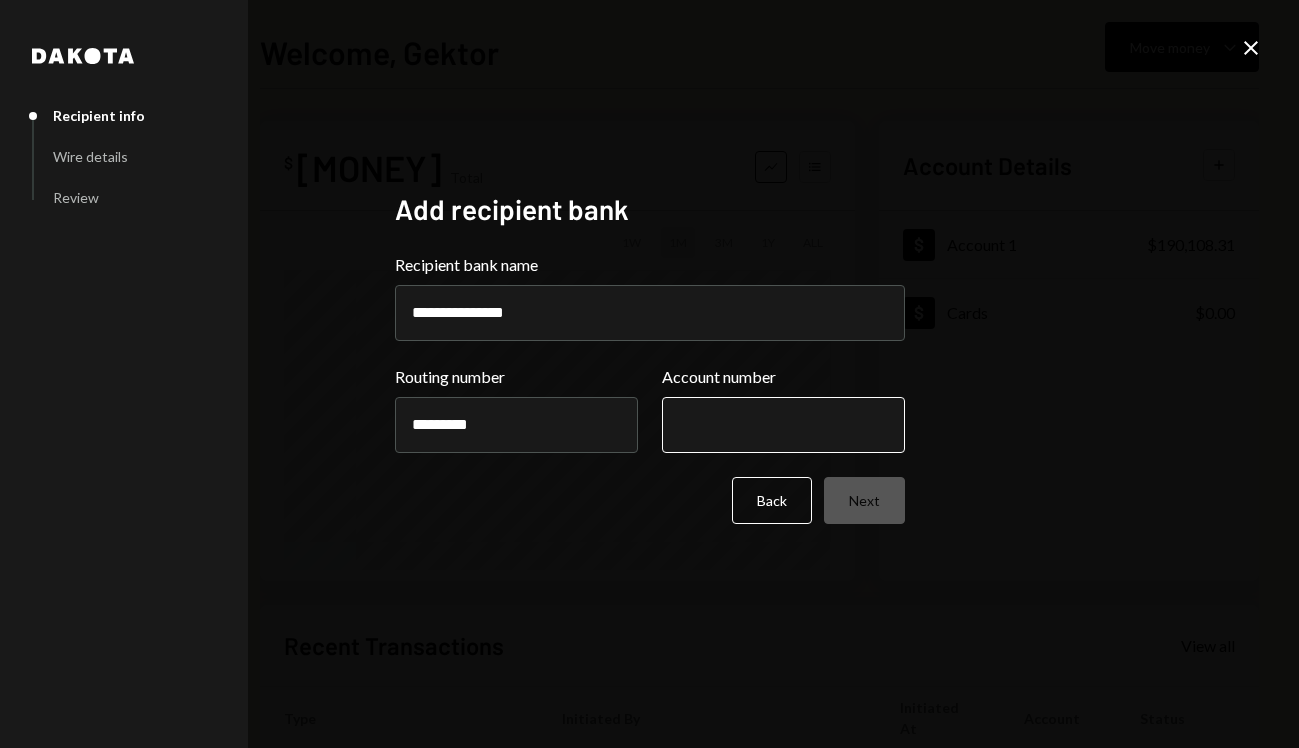 click on "Account number" at bounding box center (783, 425) 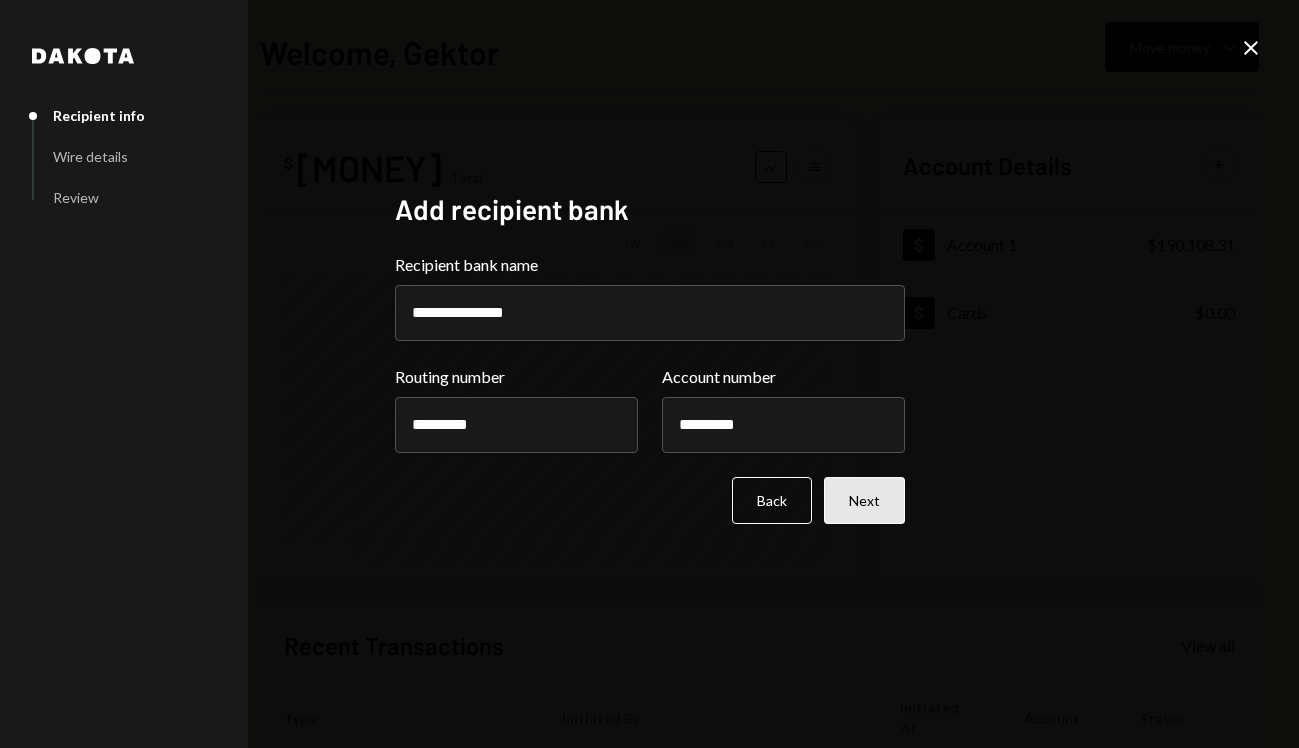 type on "*********" 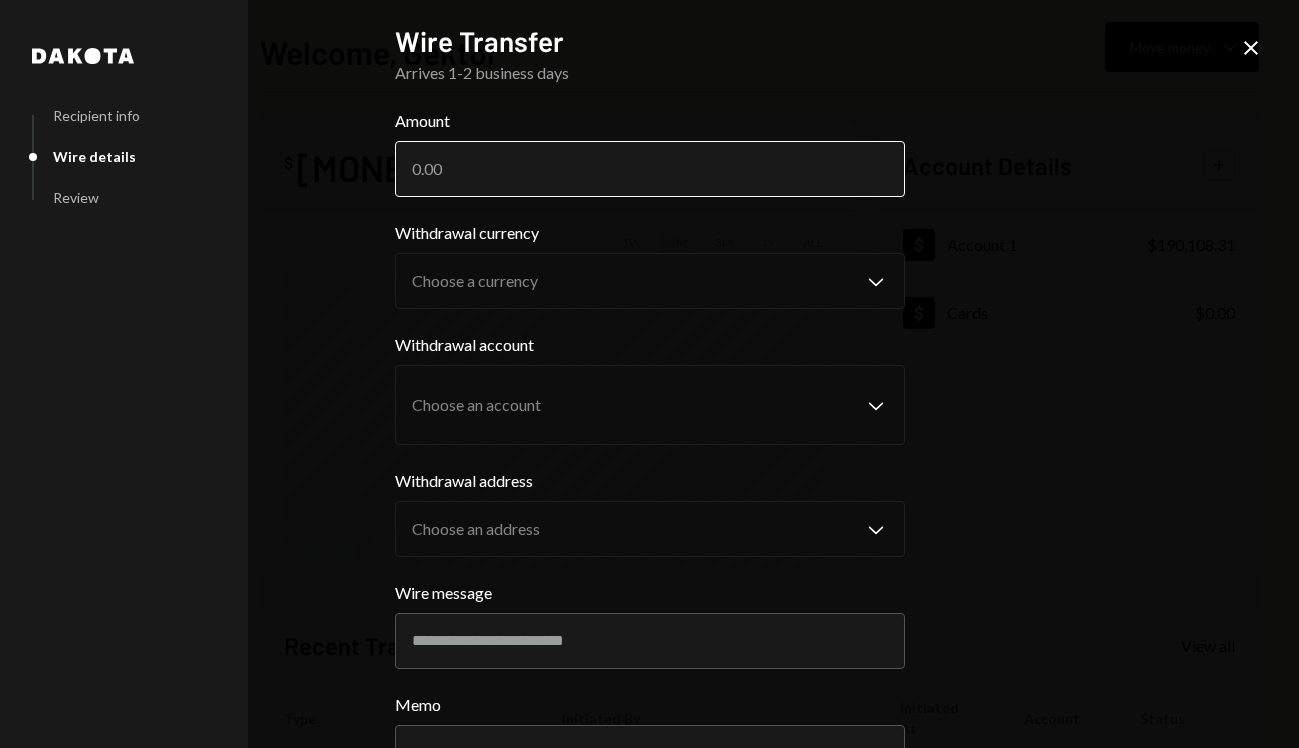 click on "Amount" at bounding box center (650, 169) 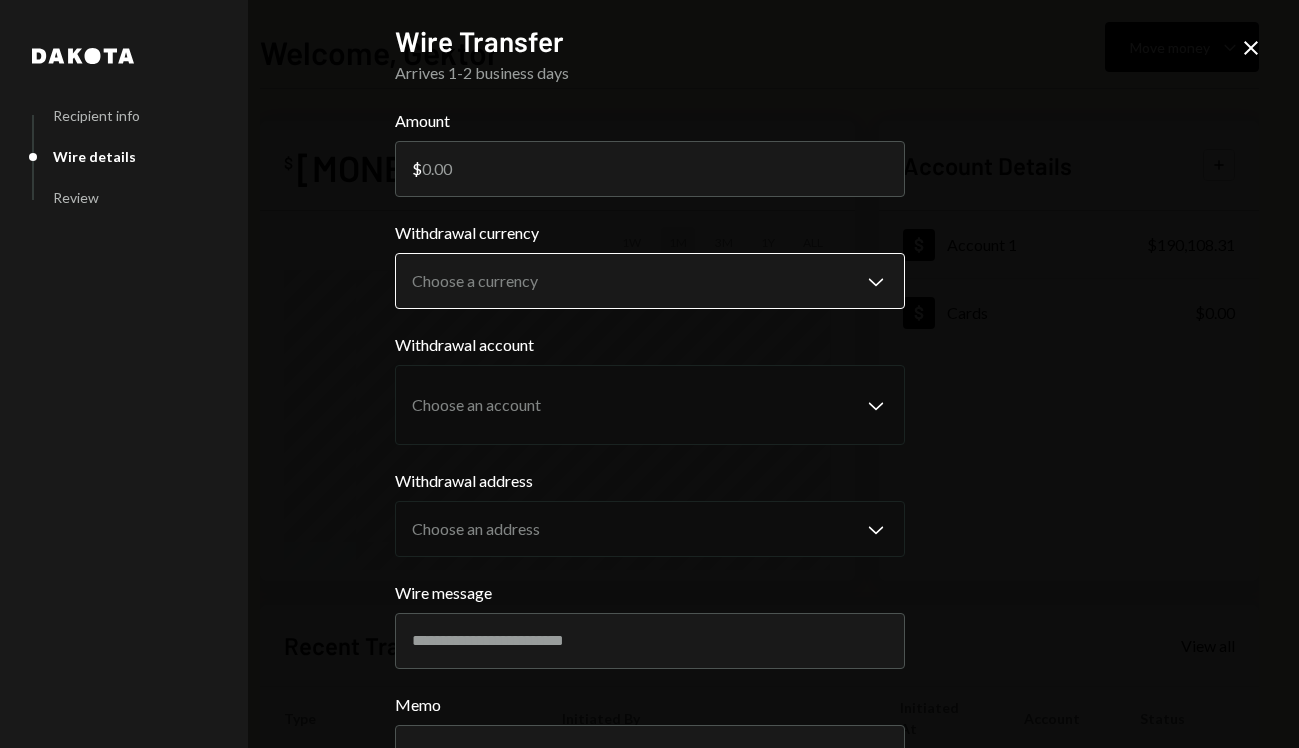 type on "[MONEY]" 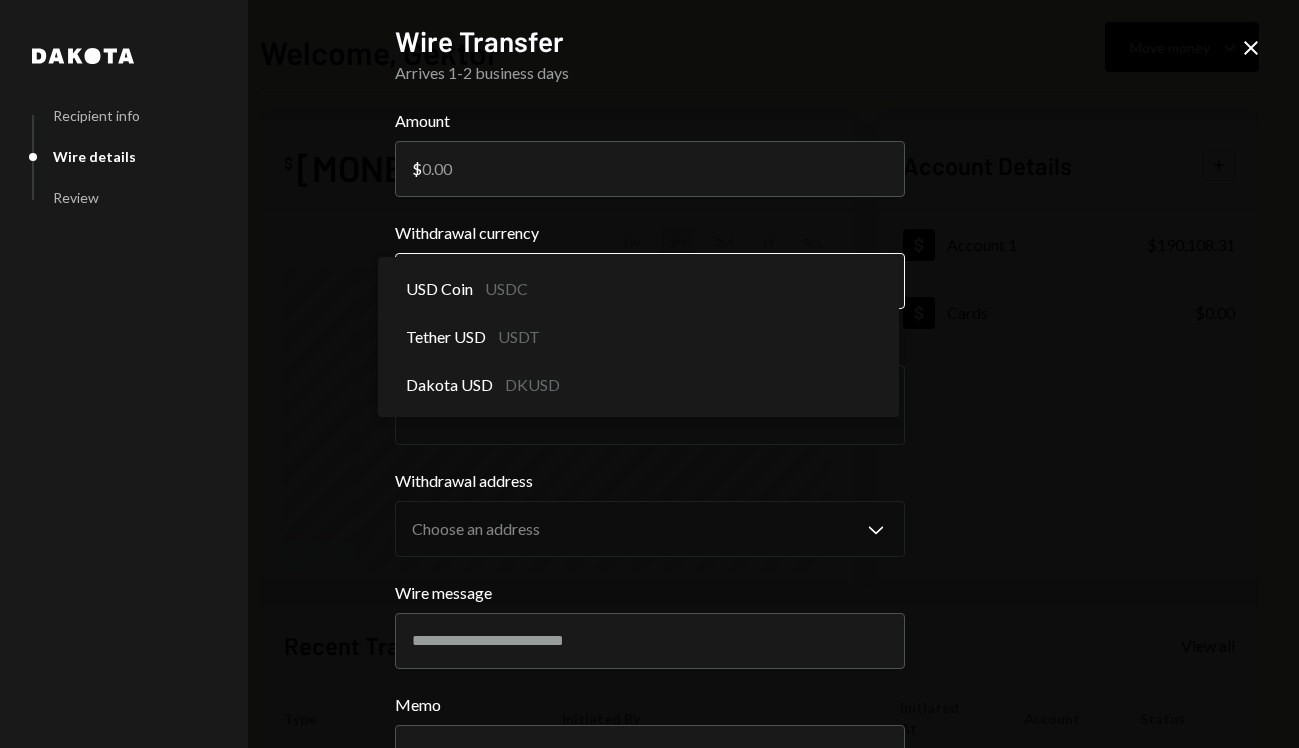 click on "**********" at bounding box center [649, 374] 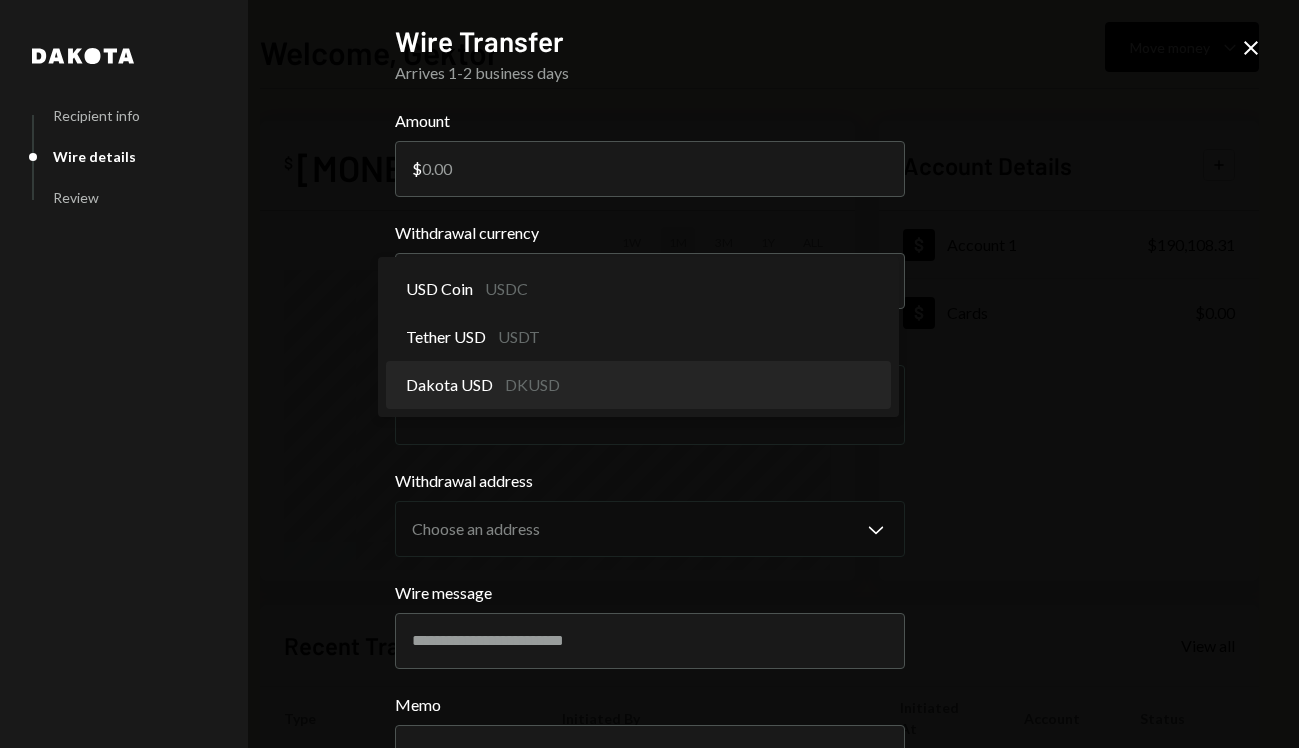 select on "*****" 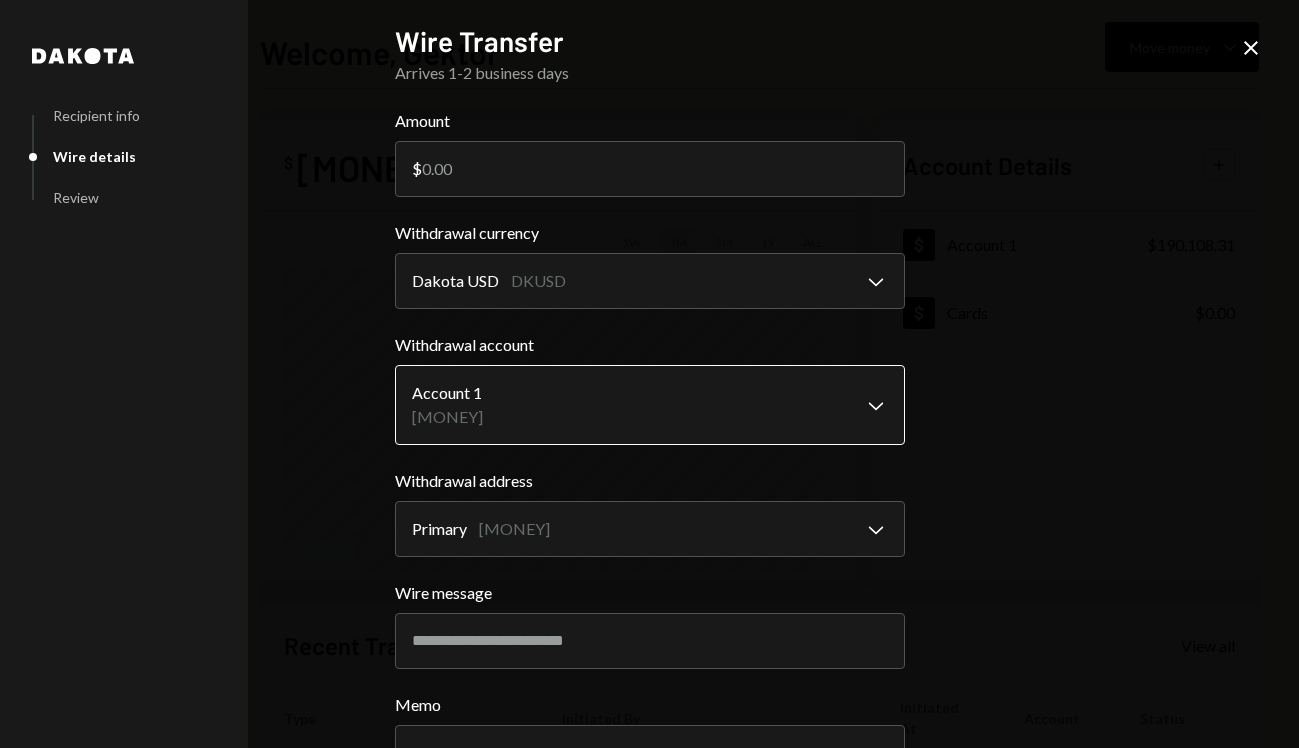 scroll, scrollTop: 159, scrollLeft: 0, axis: vertical 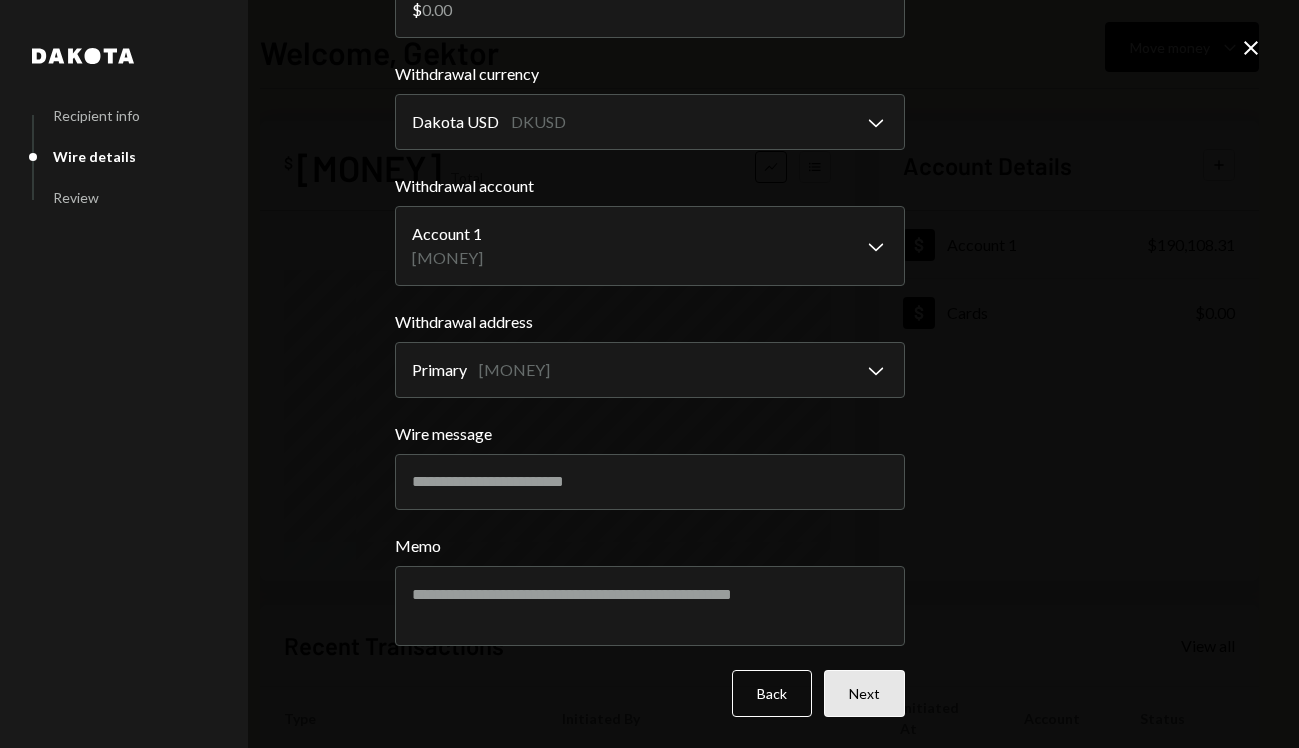 click on "Next" at bounding box center [864, 693] 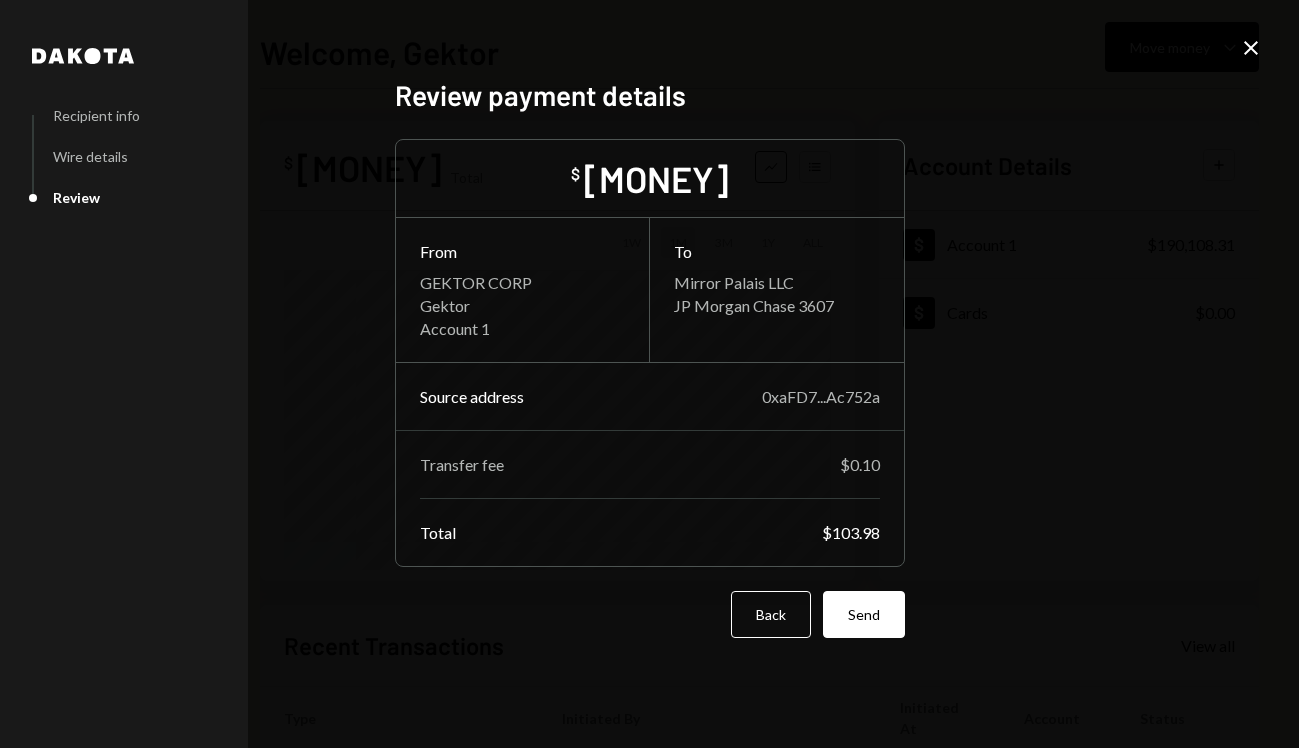 scroll, scrollTop: 0, scrollLeft: 0, axis: both 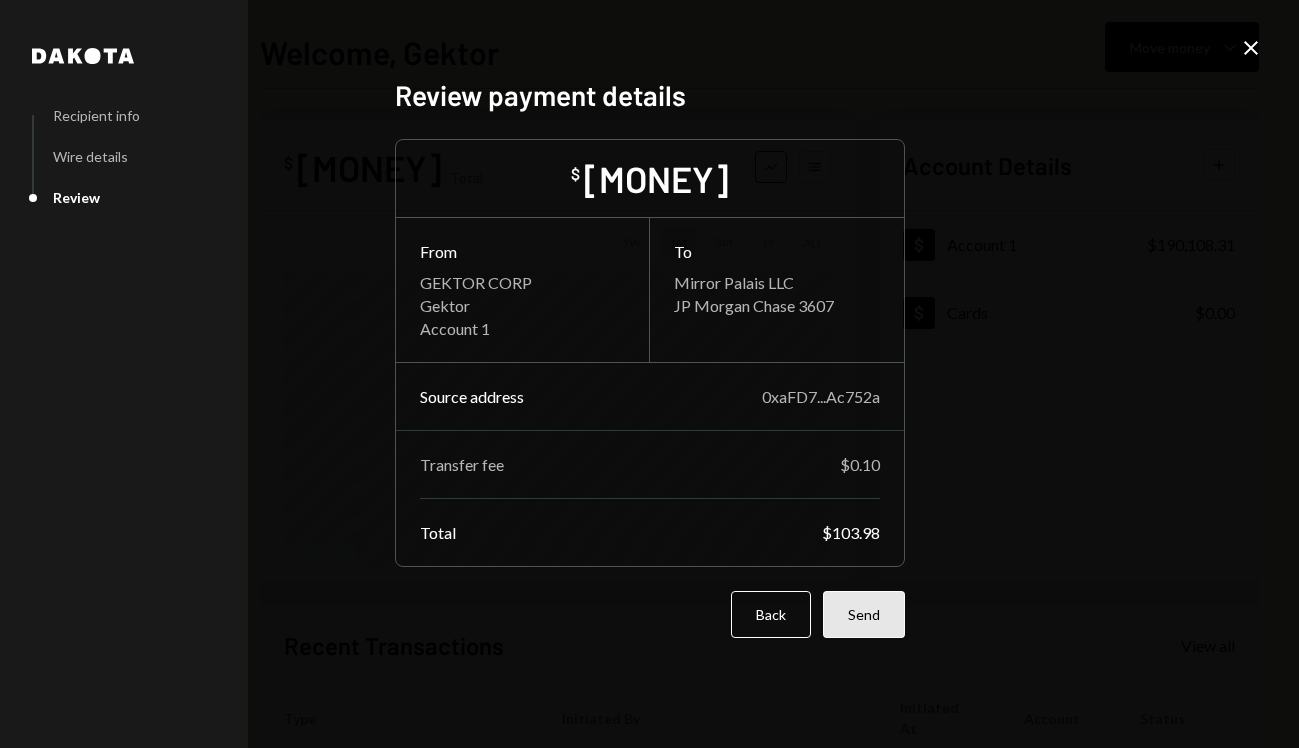 click on "Send" at bounding box center [864, 614] 